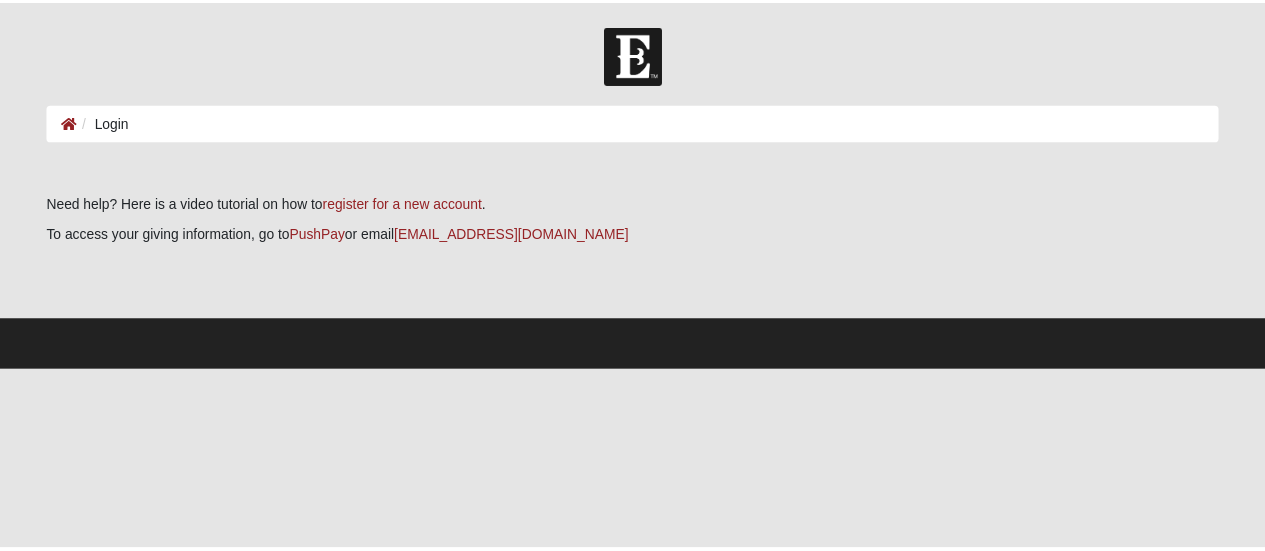scroll, scrollTop: 0, scrollLeft: 0, axis: both 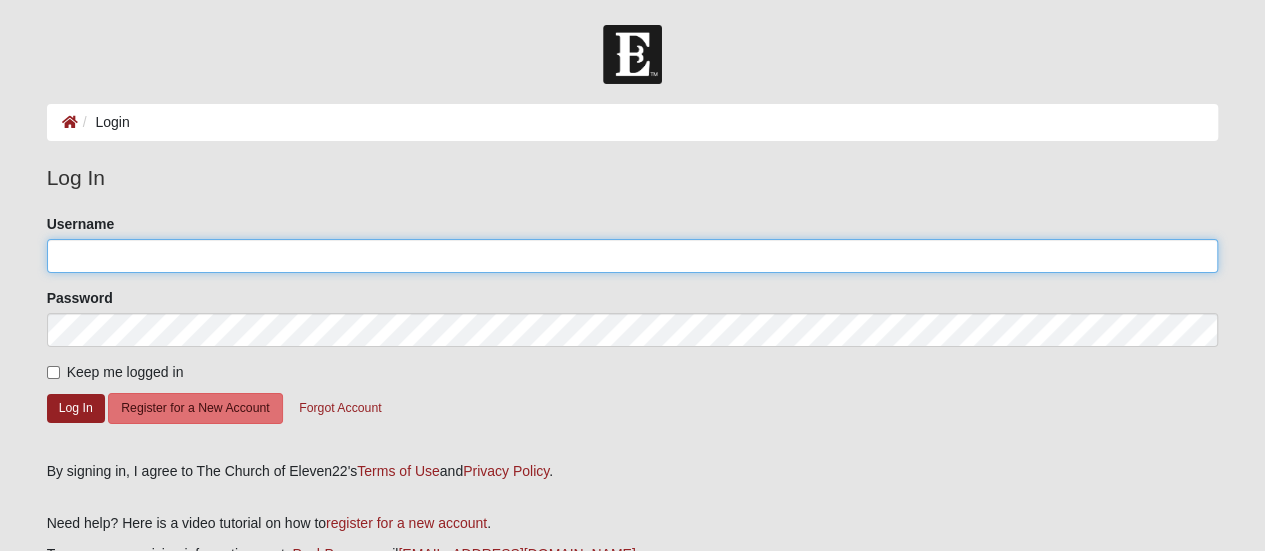 click on "Username" 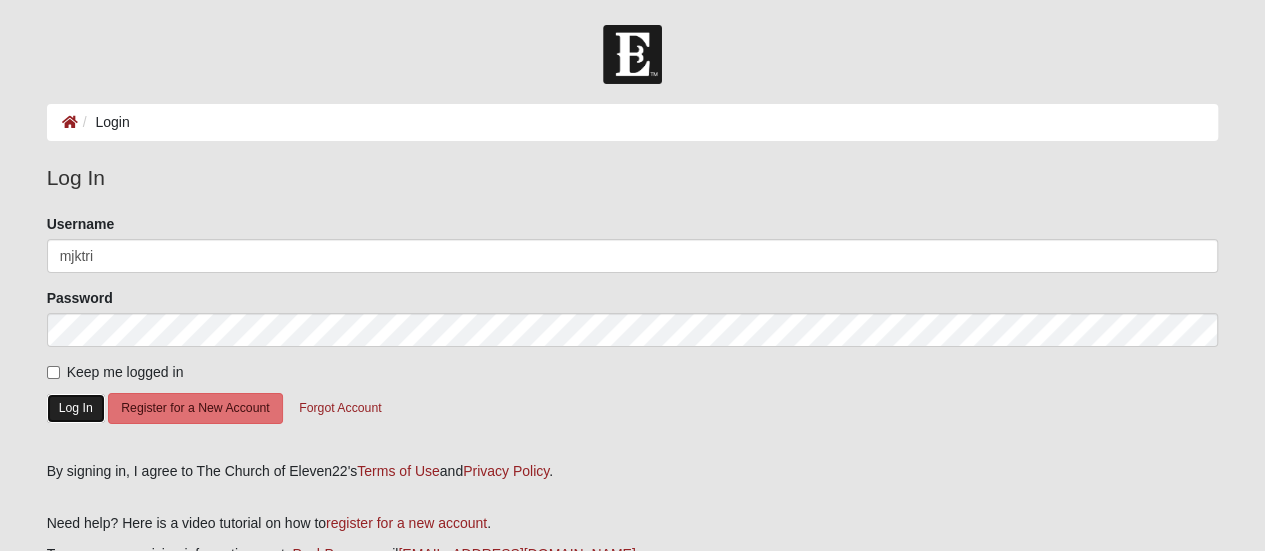 click on "Log In" 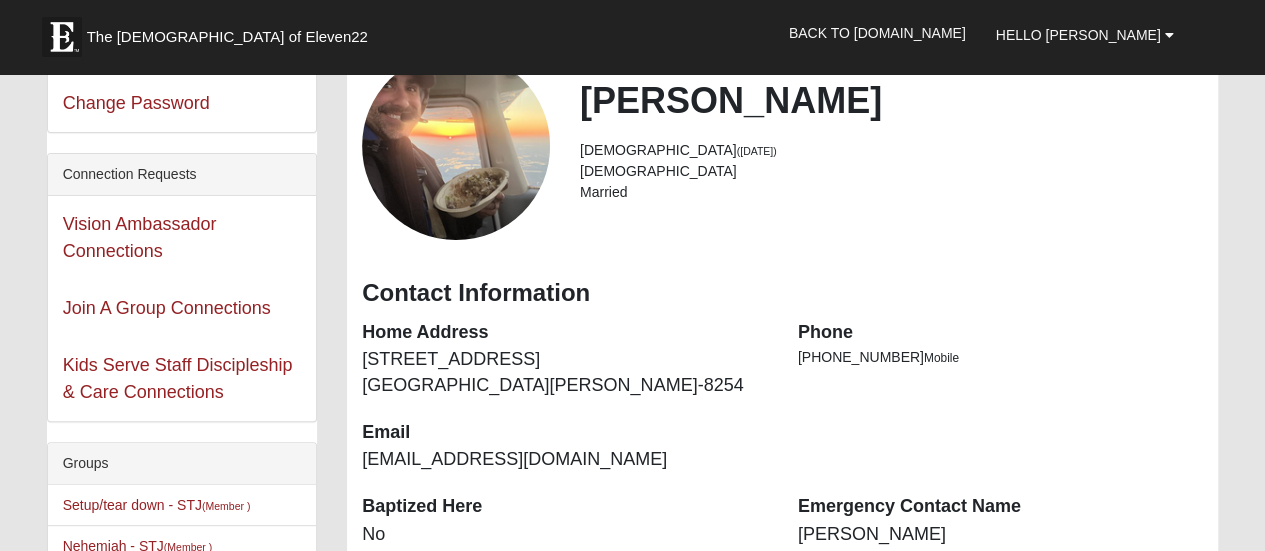 scroll, scrollTop: 133, scrollLeft: 0, axis: vertical 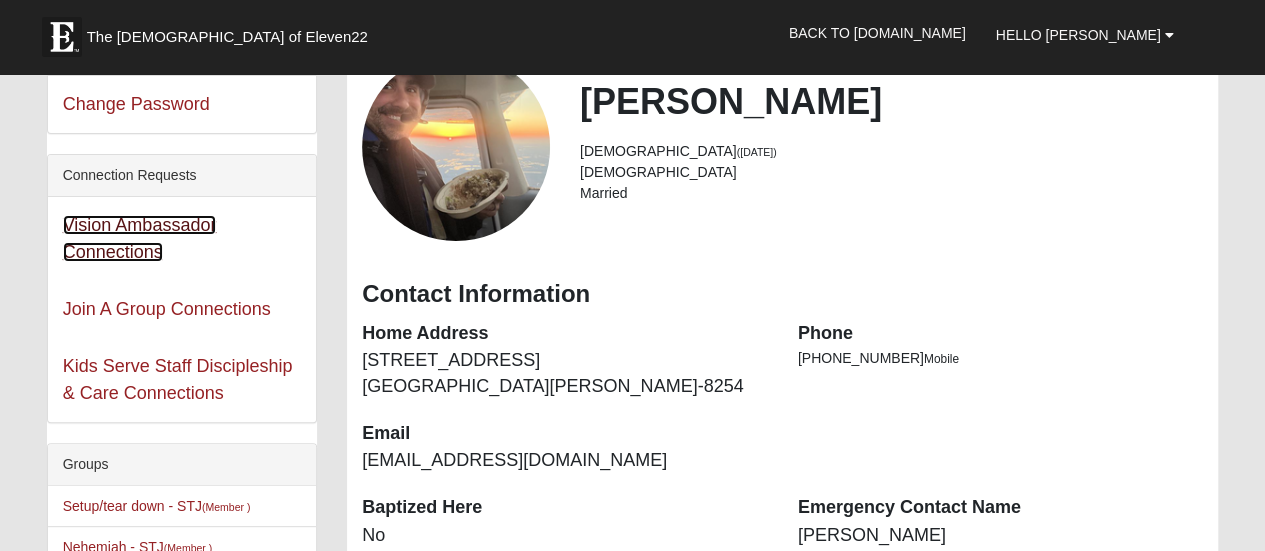 click on "Vision Ambassador Connections" at bounding box center (140, 238) 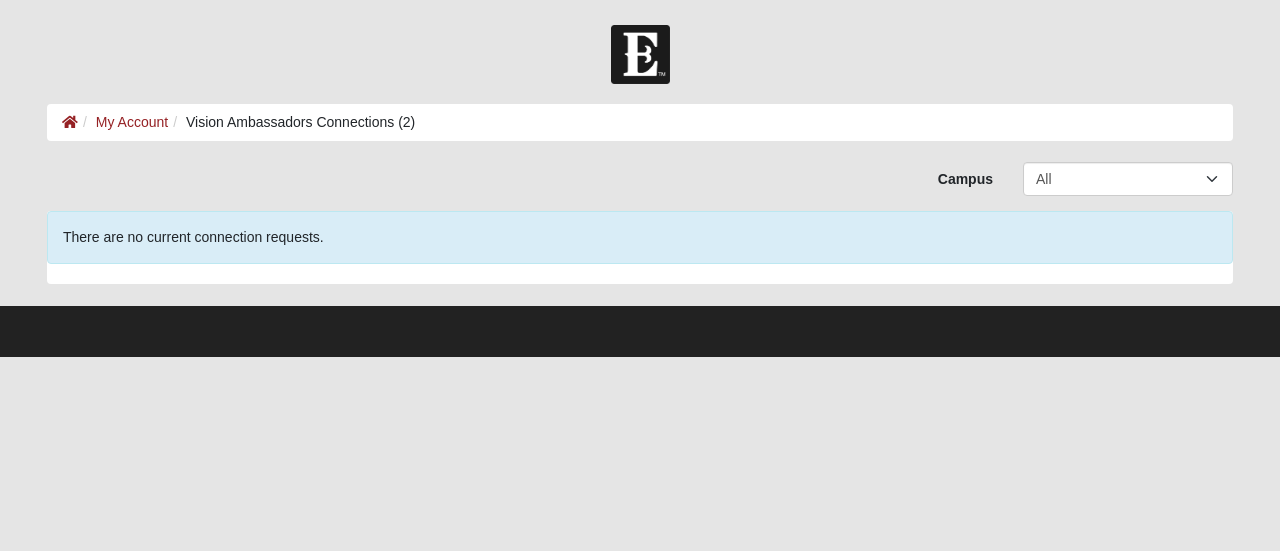 scroll, scrollTop: 0, scrollLeft: 0, axis: both 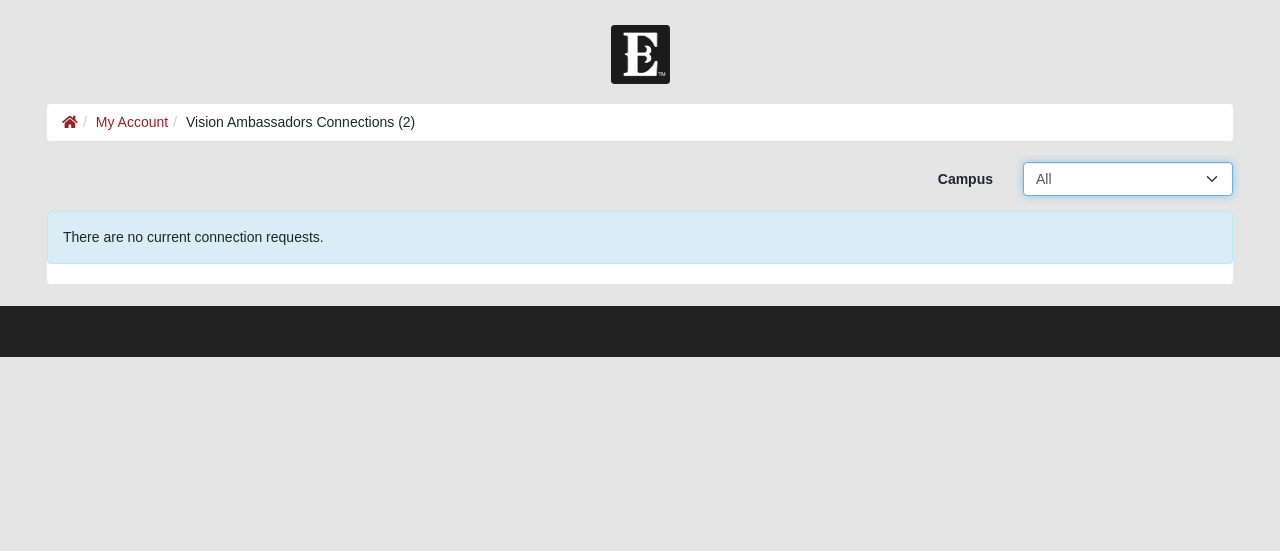 click on "All
Arlington
Baymeadows
Eleven22 Online
Fleming Island
Jesup
Mandarin
North Jax
Orange Park
Outpost
Palatka (Coming Soon)
Ponte Vedra
San Pablo
St. Johns
St. Augustine (Coming Soon)
Wildlight
NONE" at bounding box center [1128, 179] 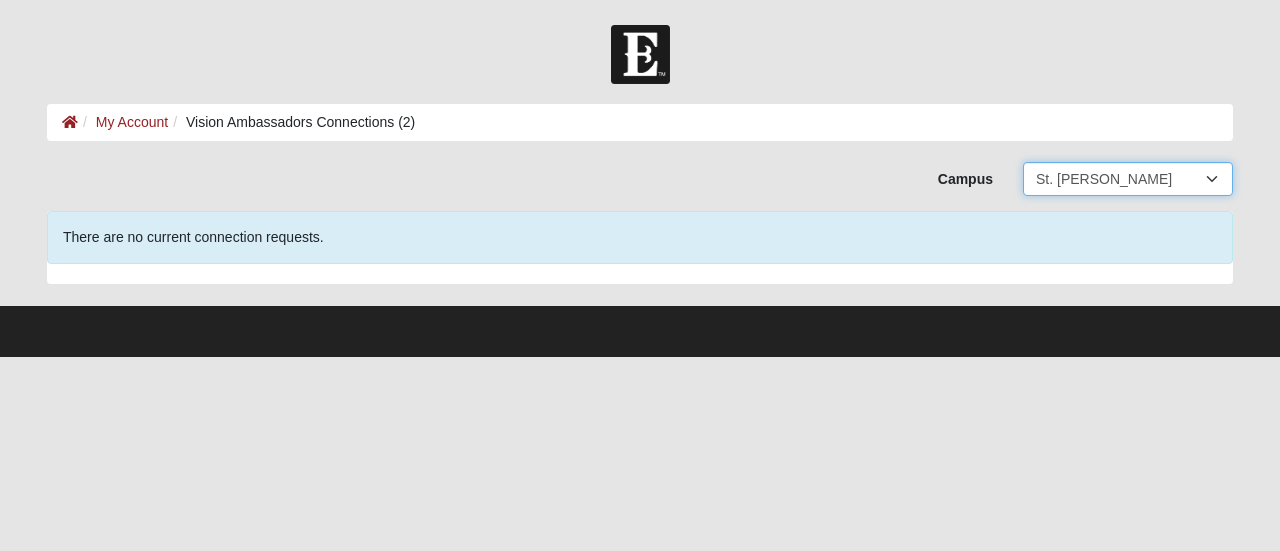 click on "All
Arlington
Baymeadows
Eleven22 Online
Fleming Island
Jesup
Mandarin
North Jax
Orange Park
Outpost
Palatka (Coming Soon)
Ponte Vedra
San Pablo
St. Johns
St. Augustine (Coming Soon)
Wildlight
NONE" at bounding box center [1128, 179] 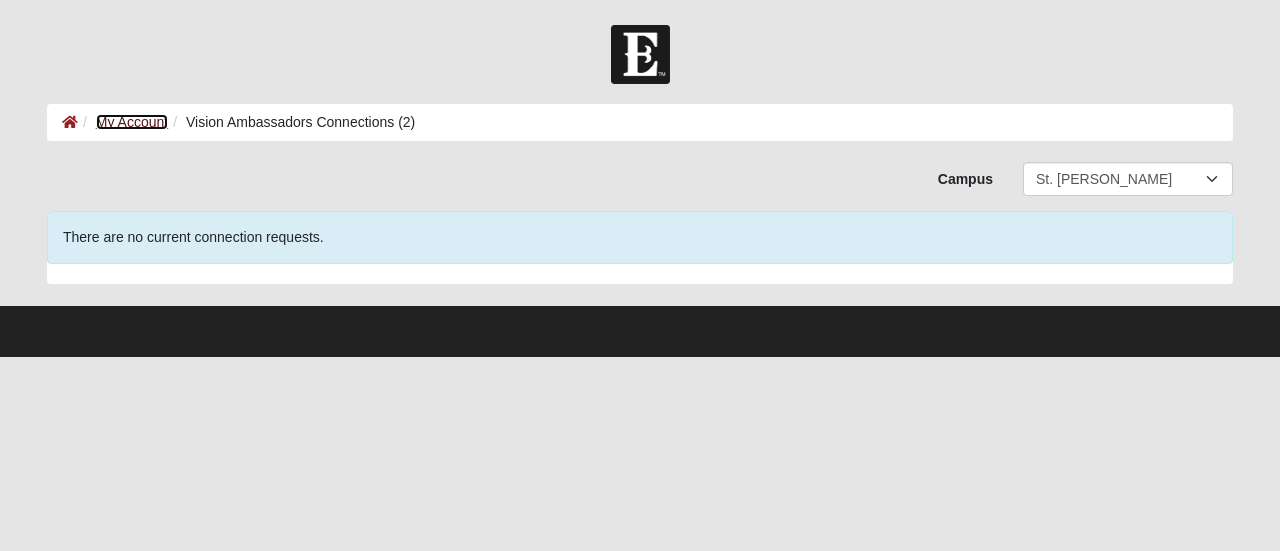 click on "My Account" at bounding box center (132, 122) 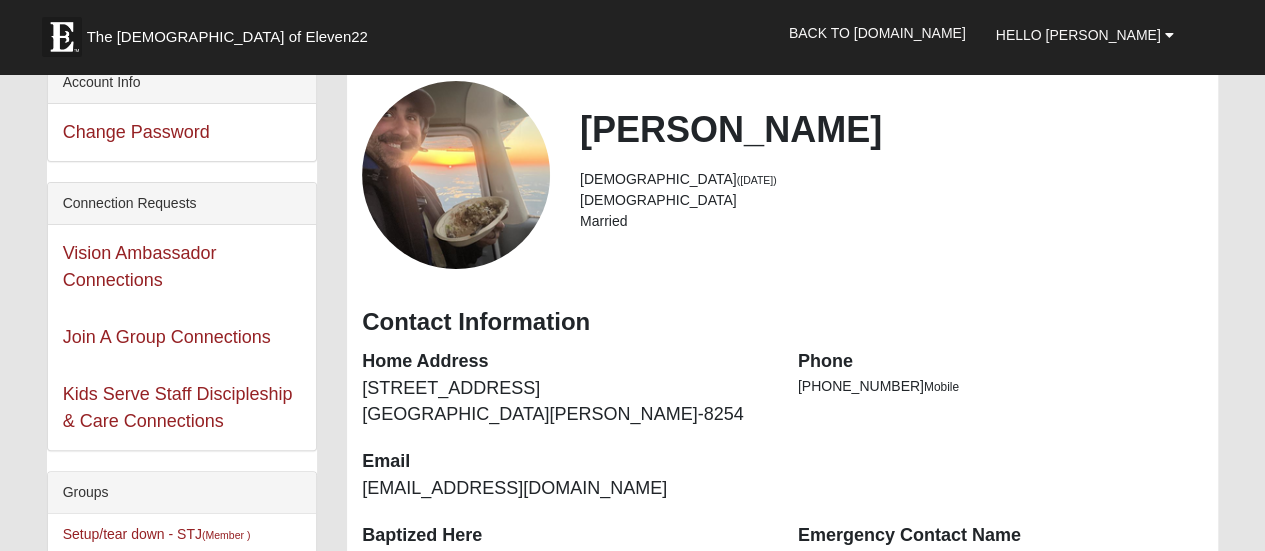 scroll, scrollTop: 106, scrollLeft: 0, axis: vertical 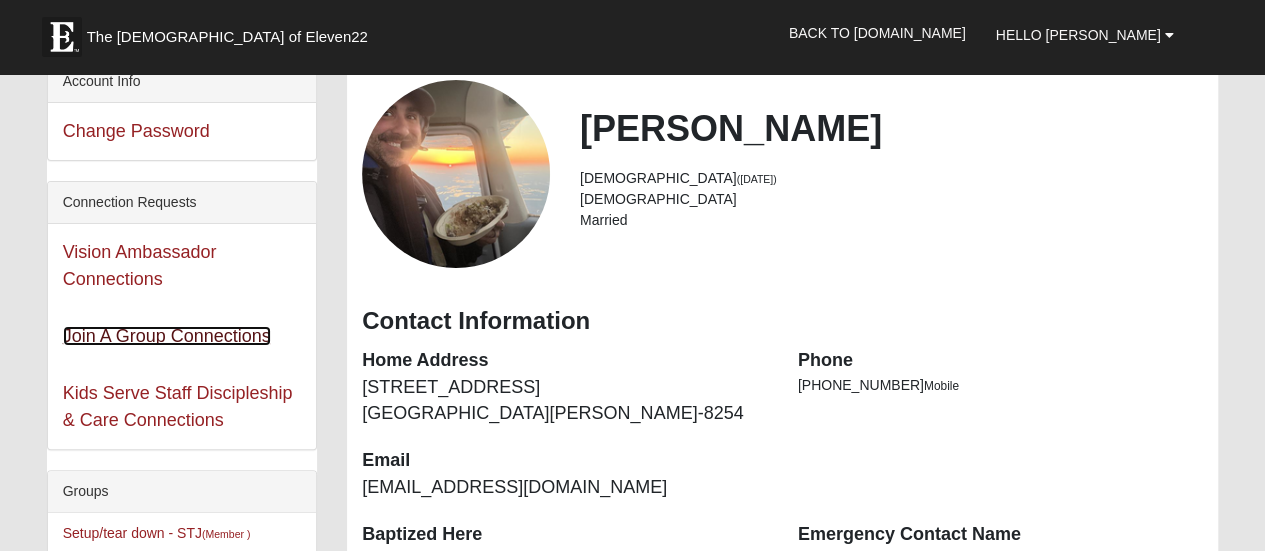 click on "Join A Group Connections" at bounding box center (167, 336) 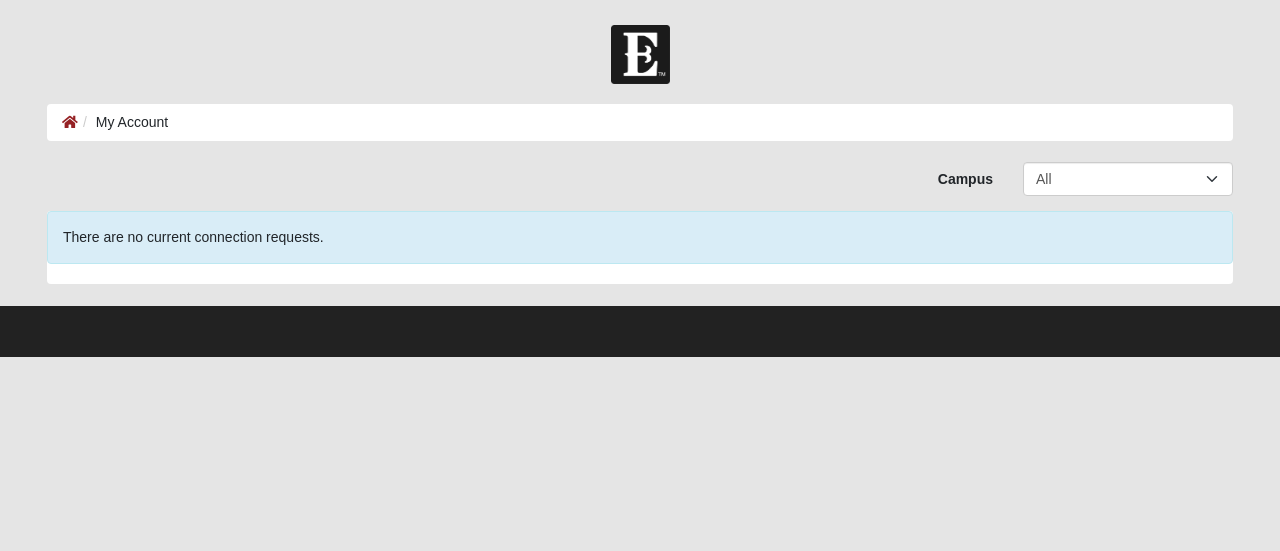 scroll, scrollTop: 0, scrollLeft: 0, axis: both 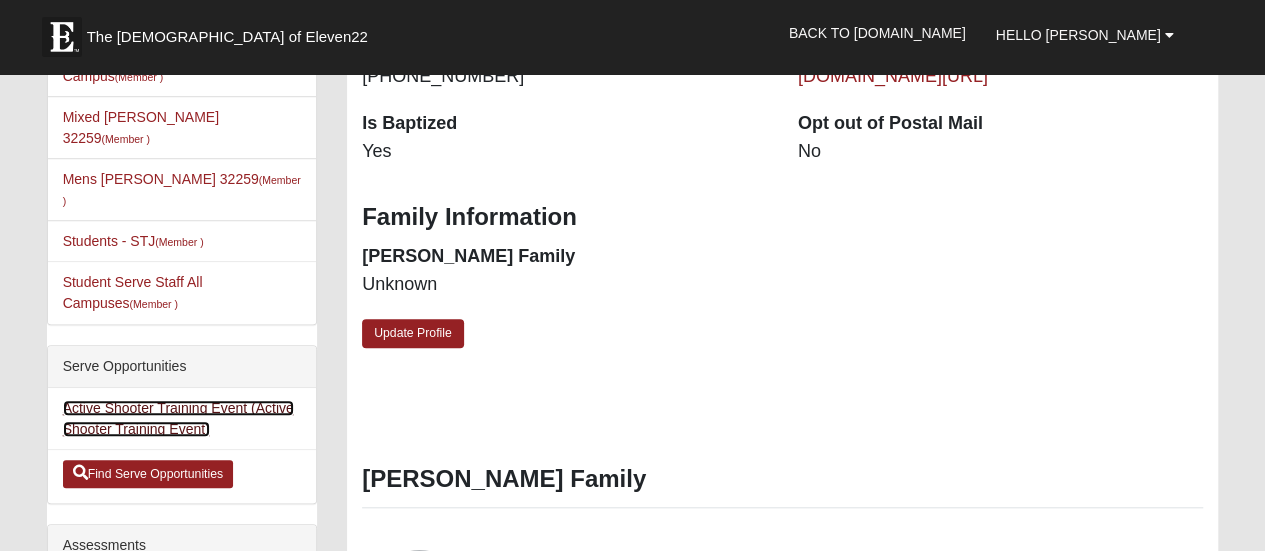click on "Active Shooter Training Event (Active Shooter Training Event)" at bounding box center (178, 418) 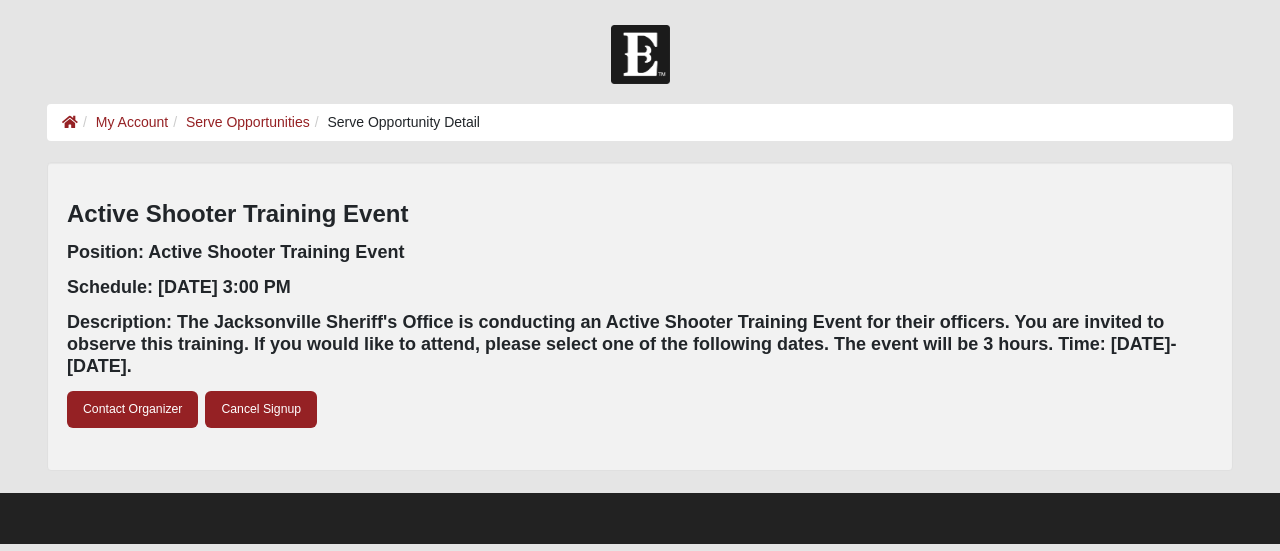 scroll, scrollTop: 0, scrollLeft: 0, axis: both 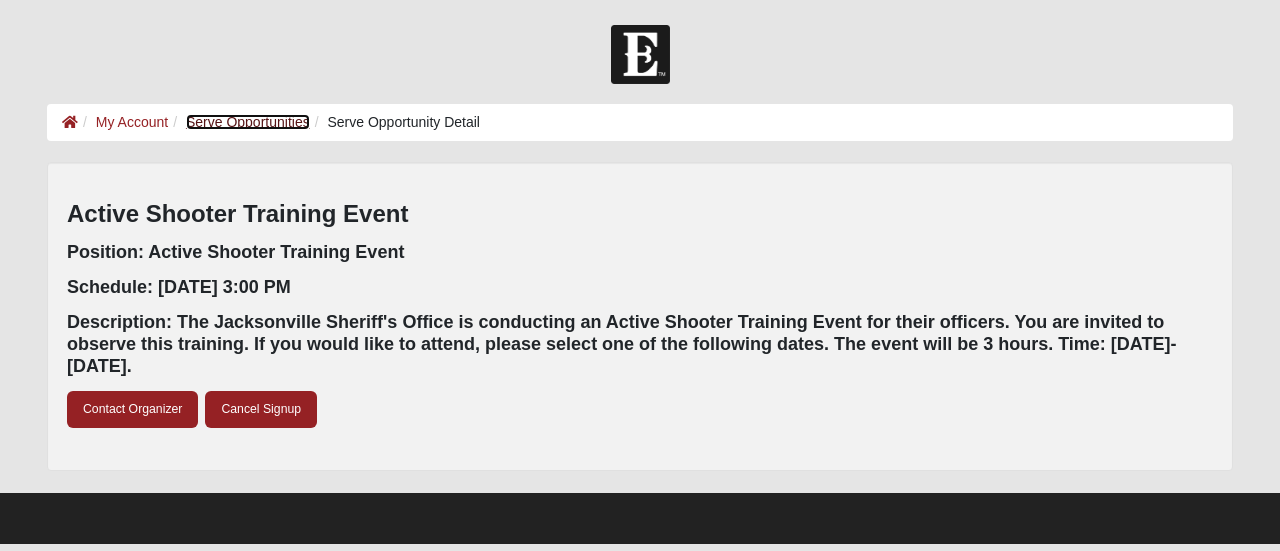 click on "Serve Opportunities" at bounding box center [248, 122] 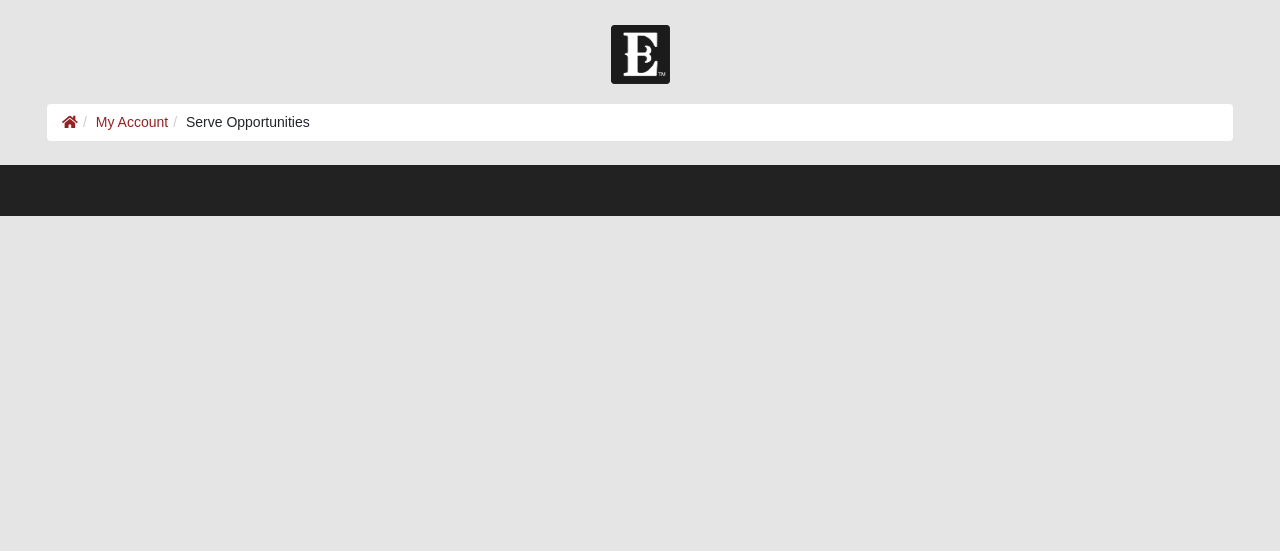 scroll, scrollTop: 0, scrollLeft: 0, axis: both 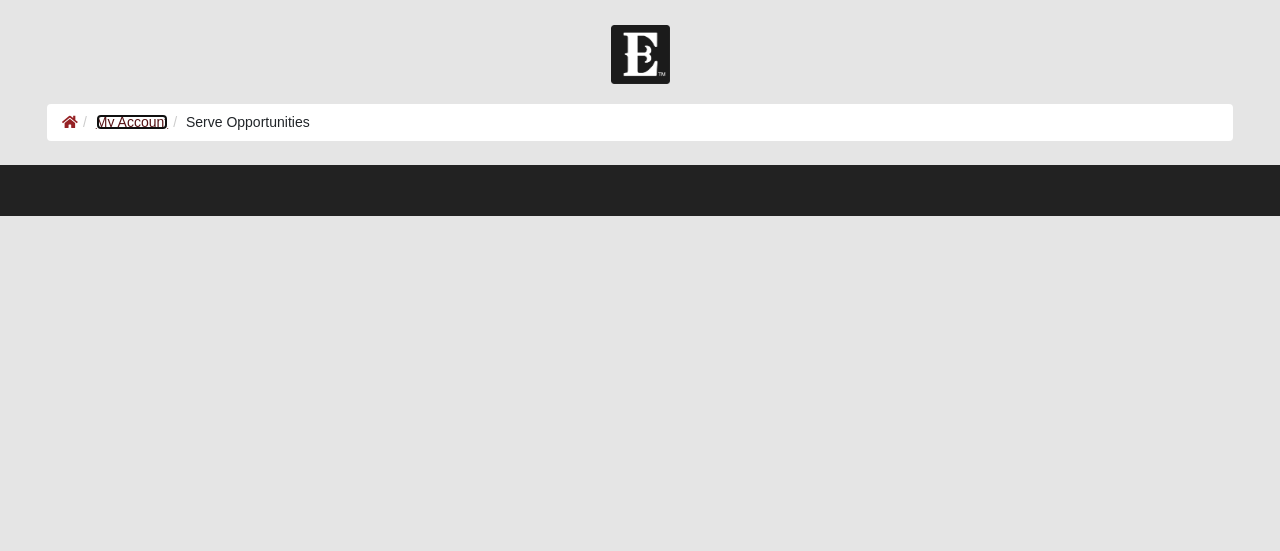 click on "My Account" at bounding box center (132, 122) 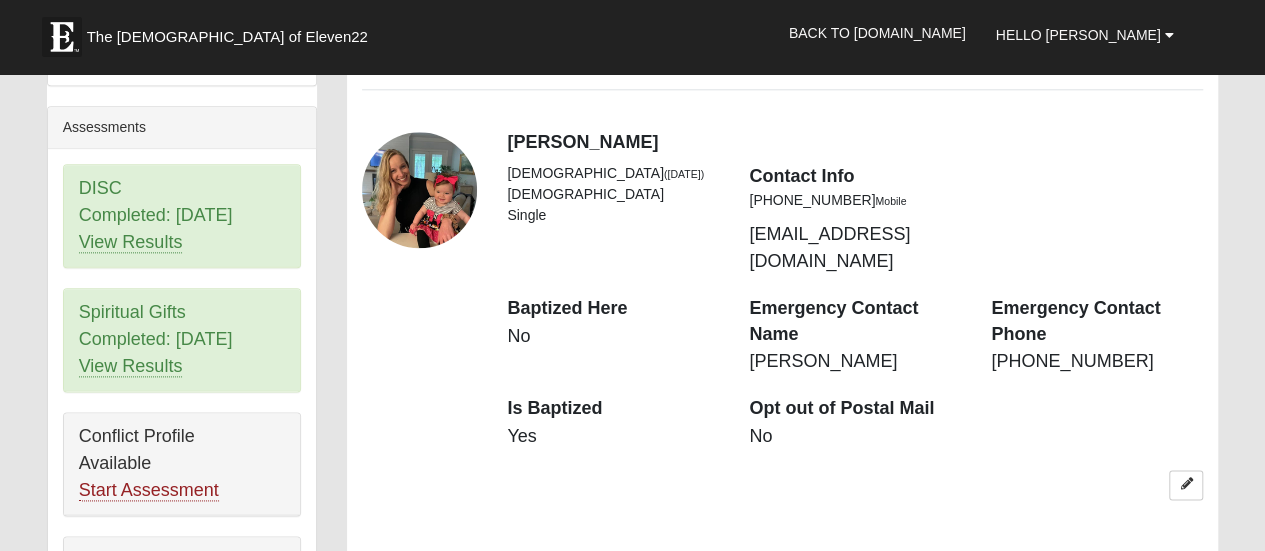 scroll, scrollTop: 1086, scrollLeft: 0, axis: vertical 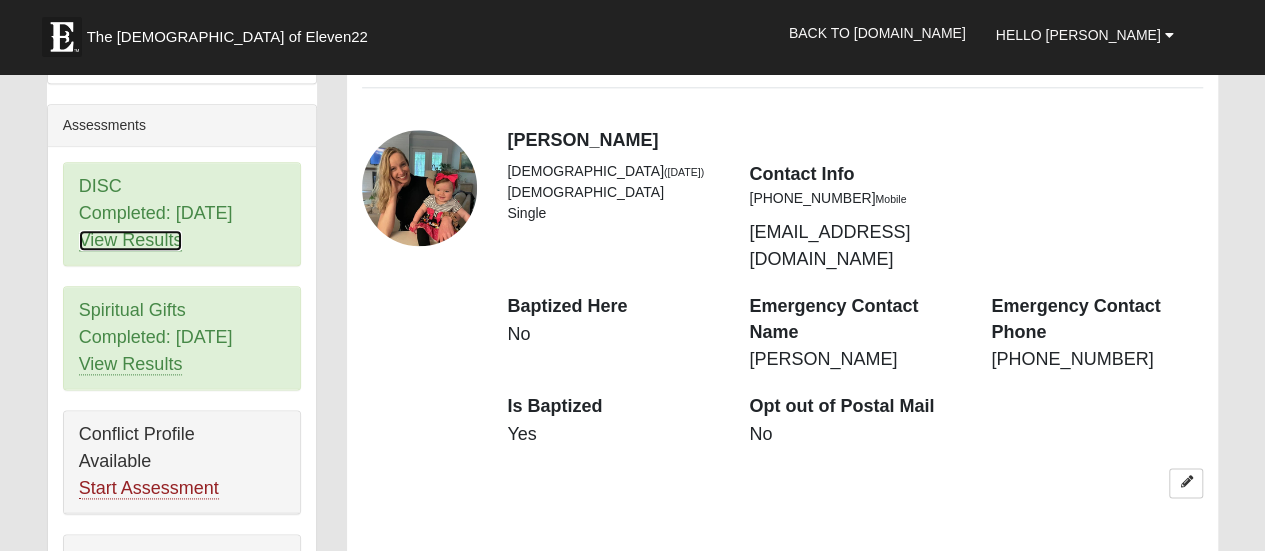 click on "View Results" at bounding box center [131, 240] 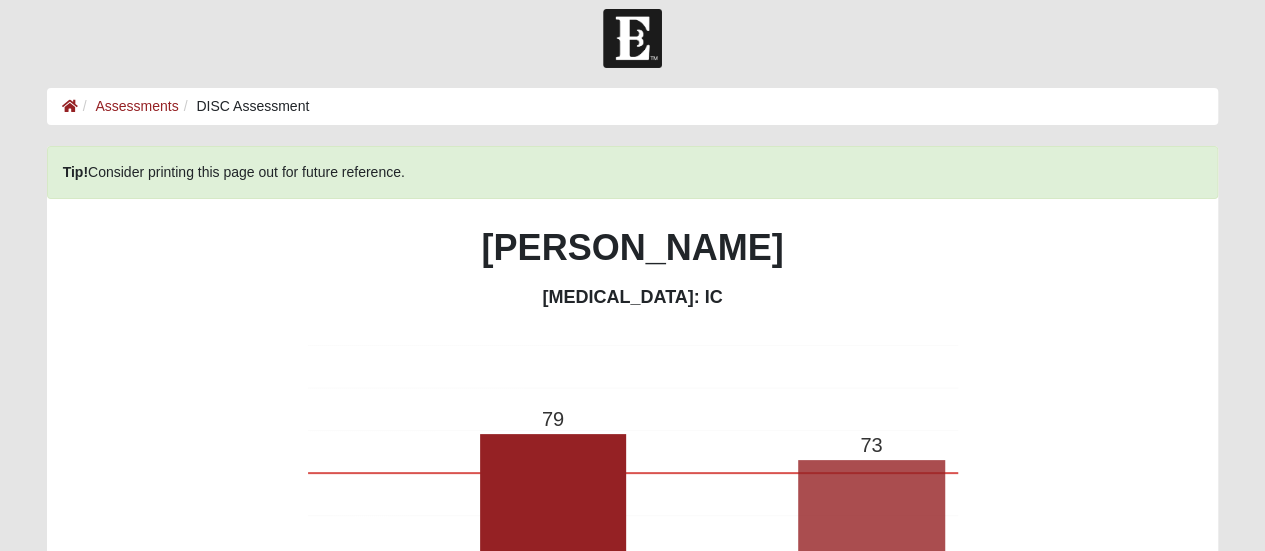 scroll, scrollTop: 0, scrollLeft: 0, axis: both 